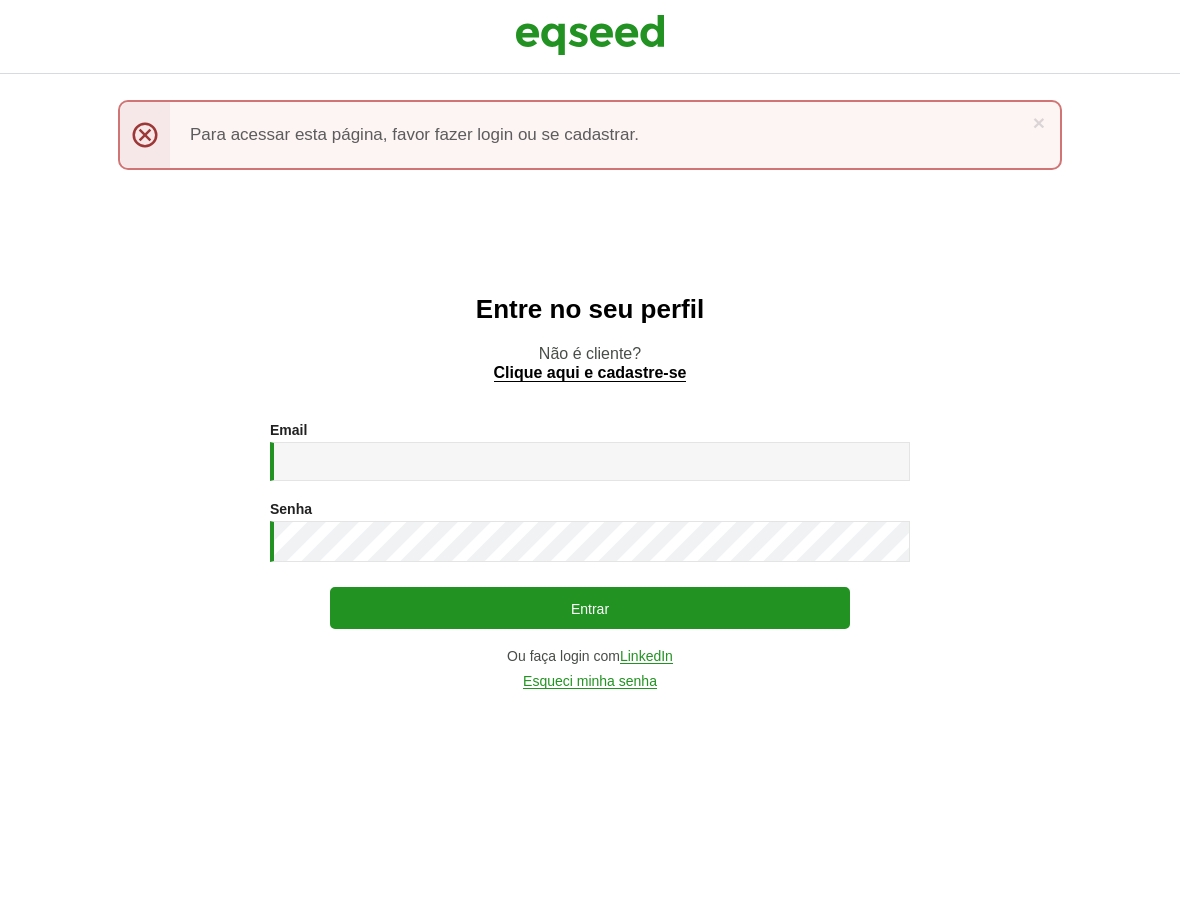 scroll, scrollTop: 0, scrollLeft: 0, axis: both 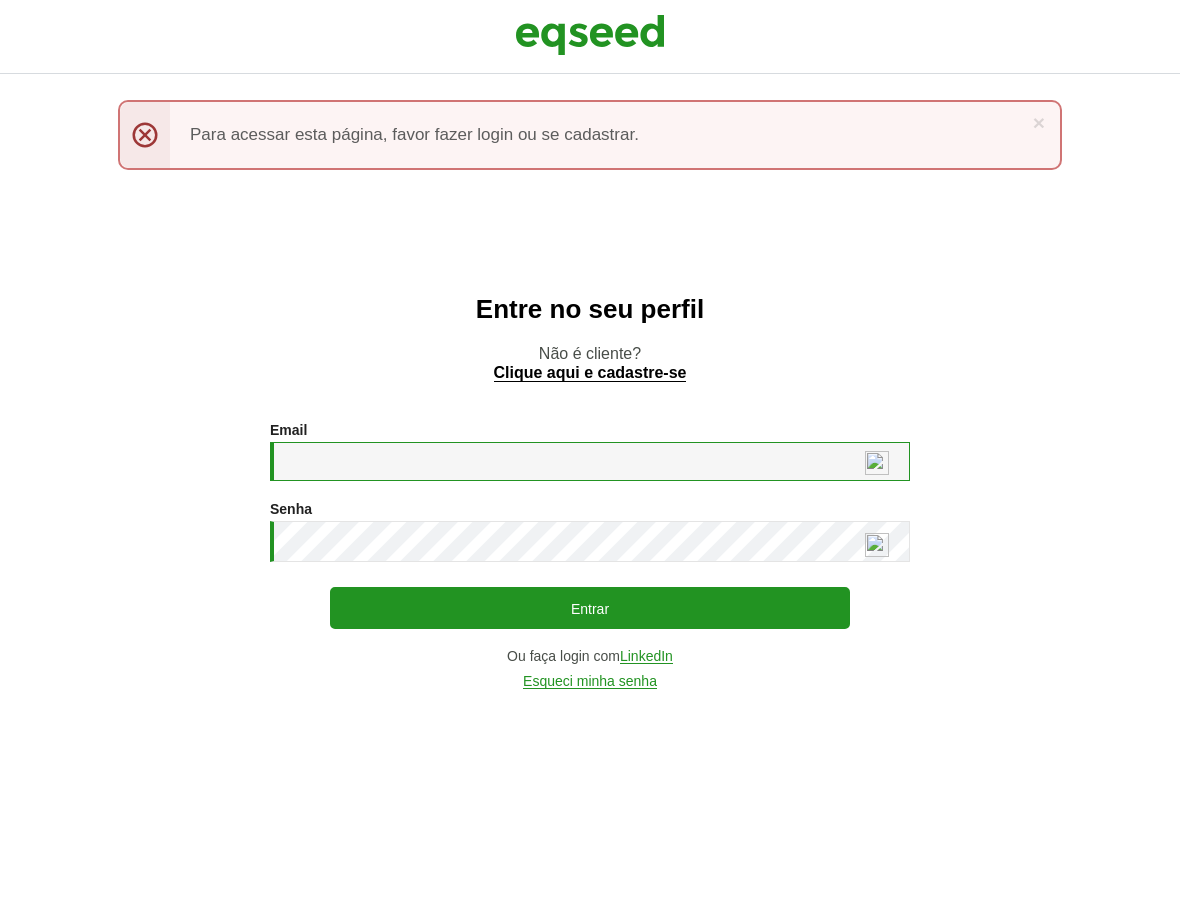 click on "Email  *" at bounding box center (590, 461) 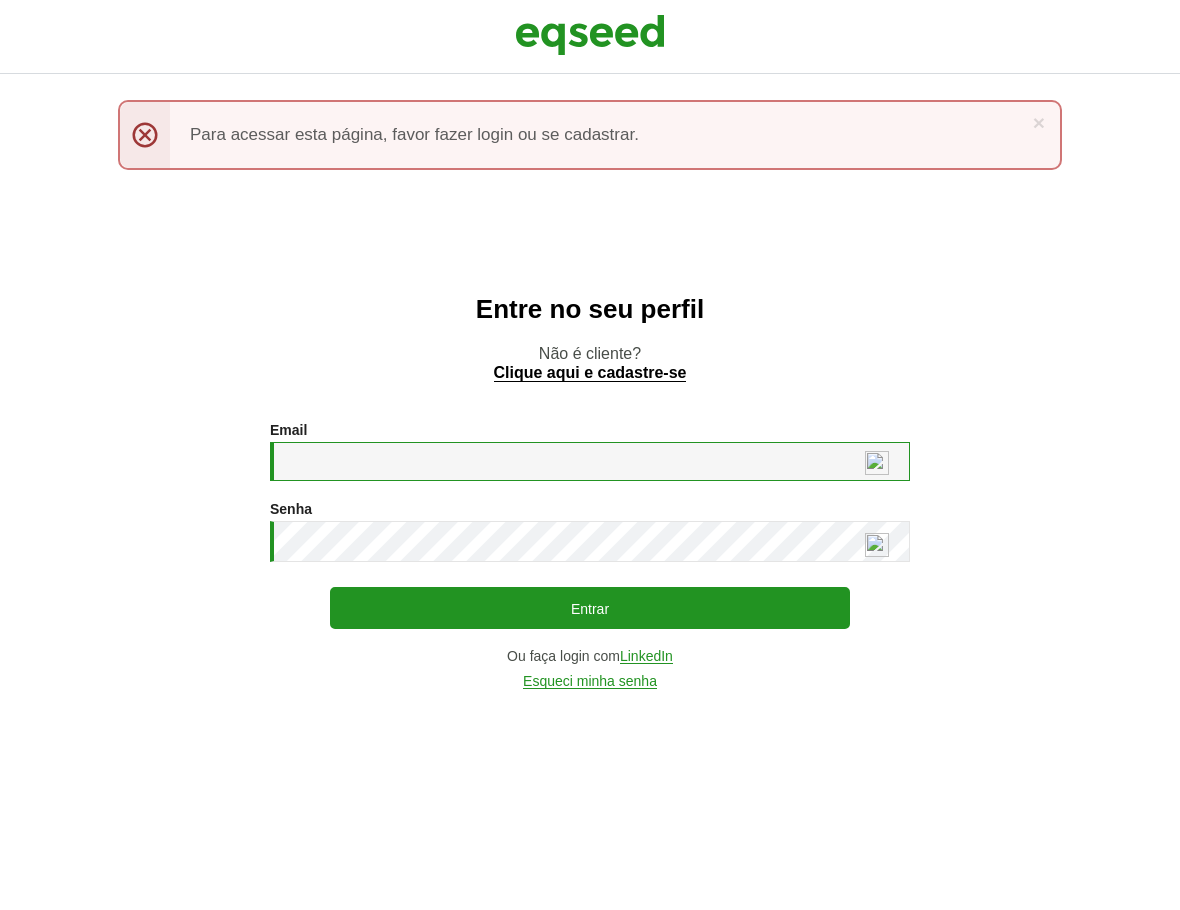 type on "**********" 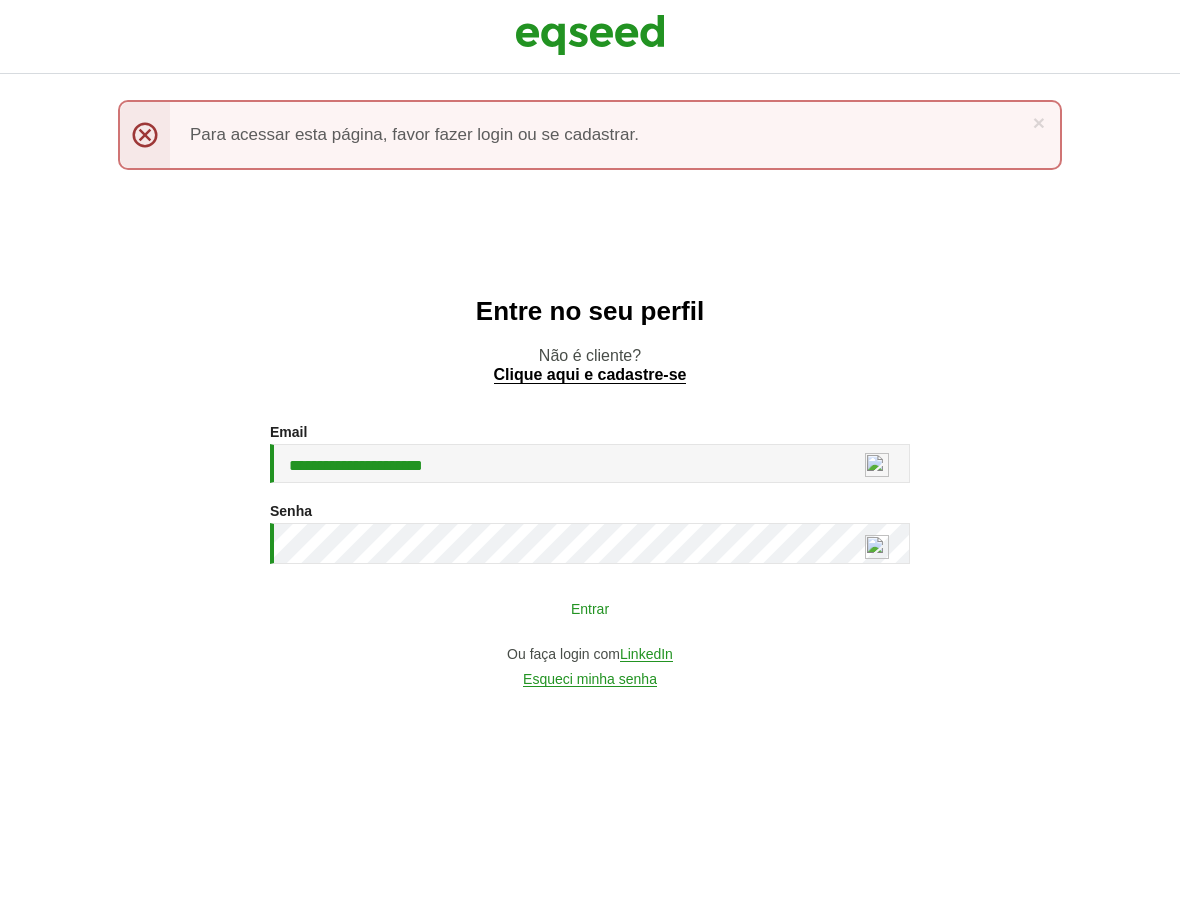 click on "Entrar" at bounding box center [590, 608] 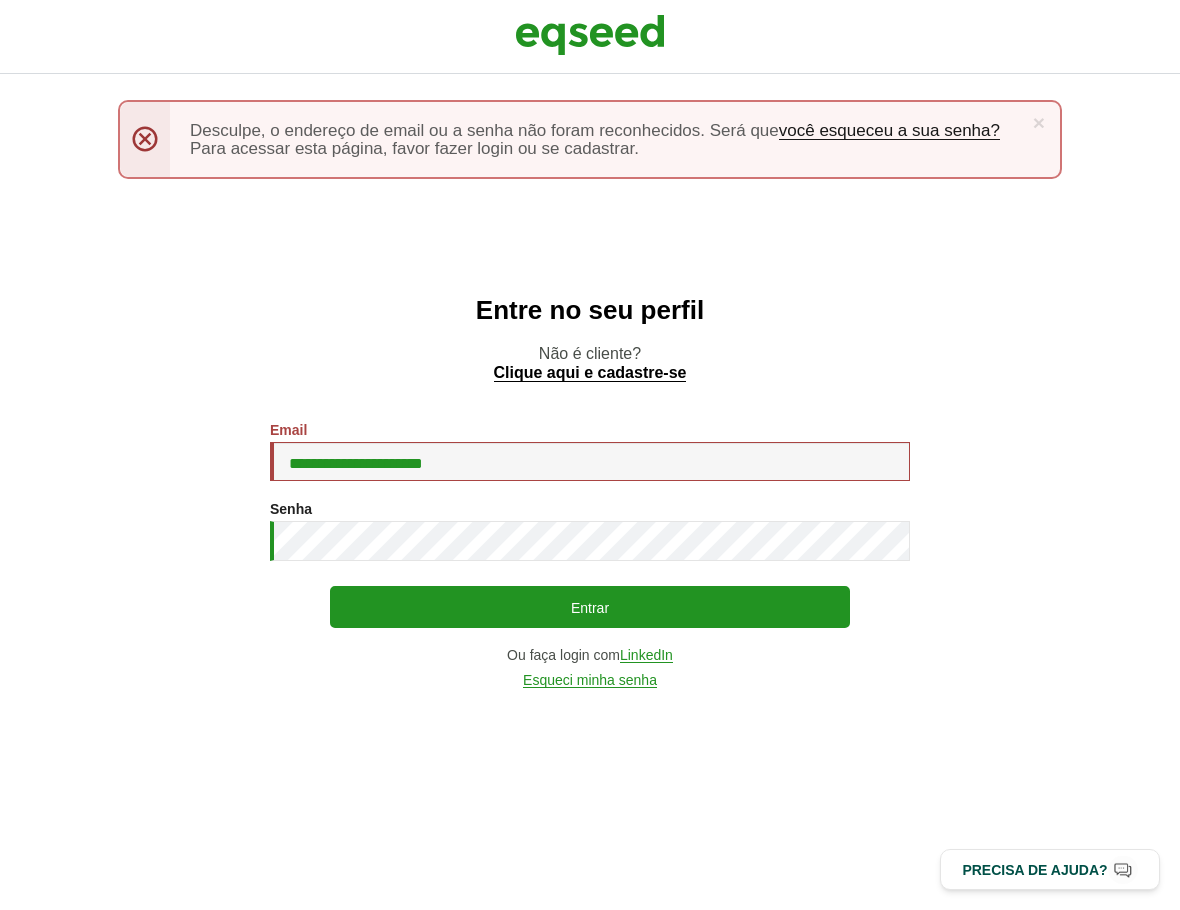 scroll, scrollTop: 0, scrollLeft: 0, axis: both 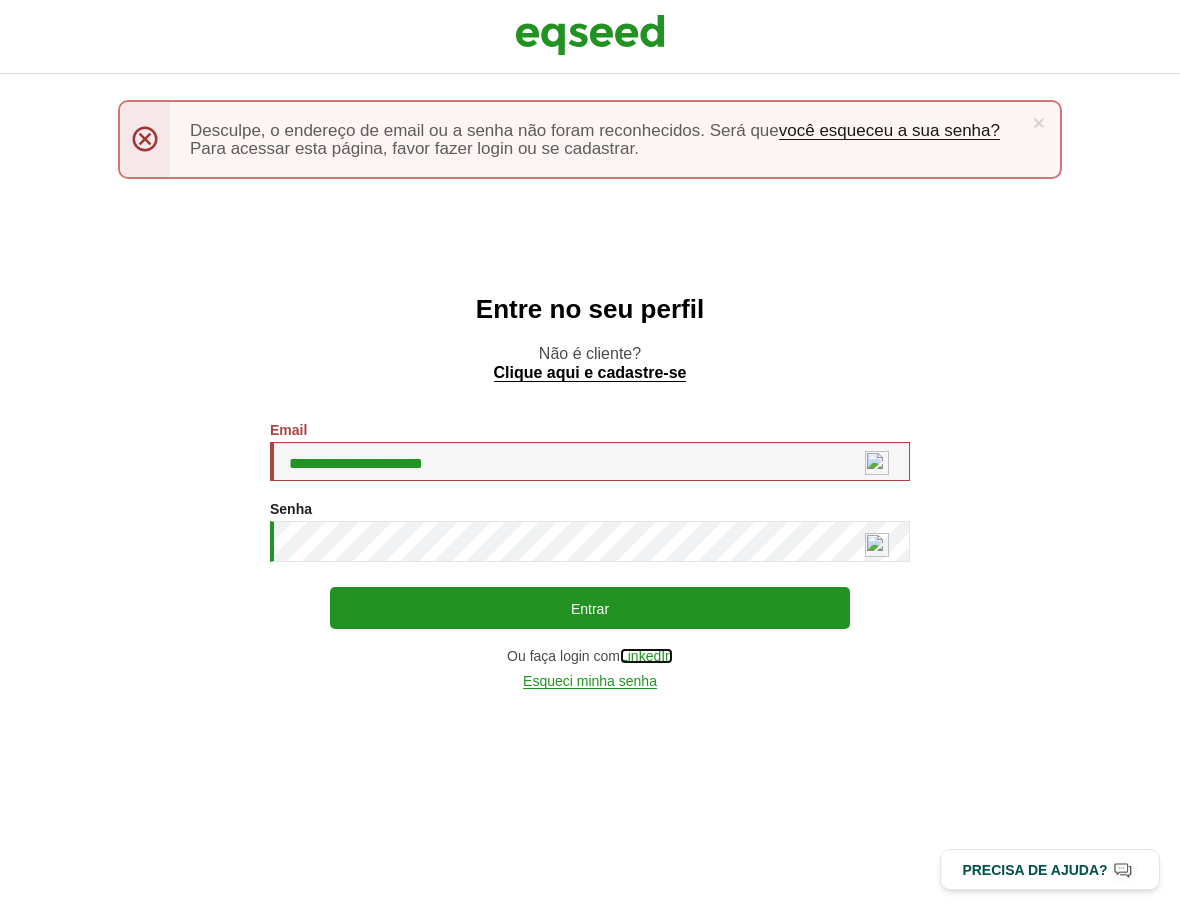 click on "LinkedIn" at bounding box center [646, 656] 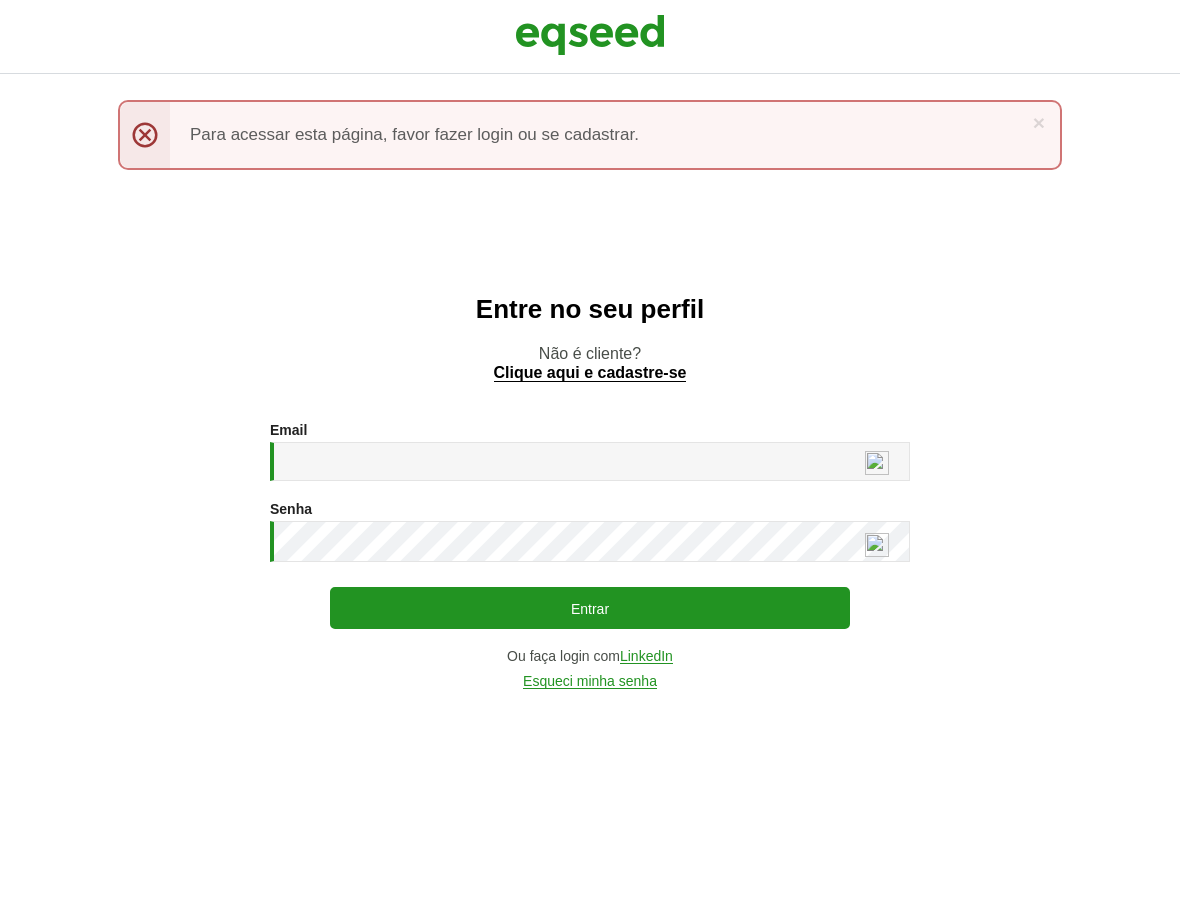 scroll, scrollTop: 0, scrollLeft: 0, axis: both 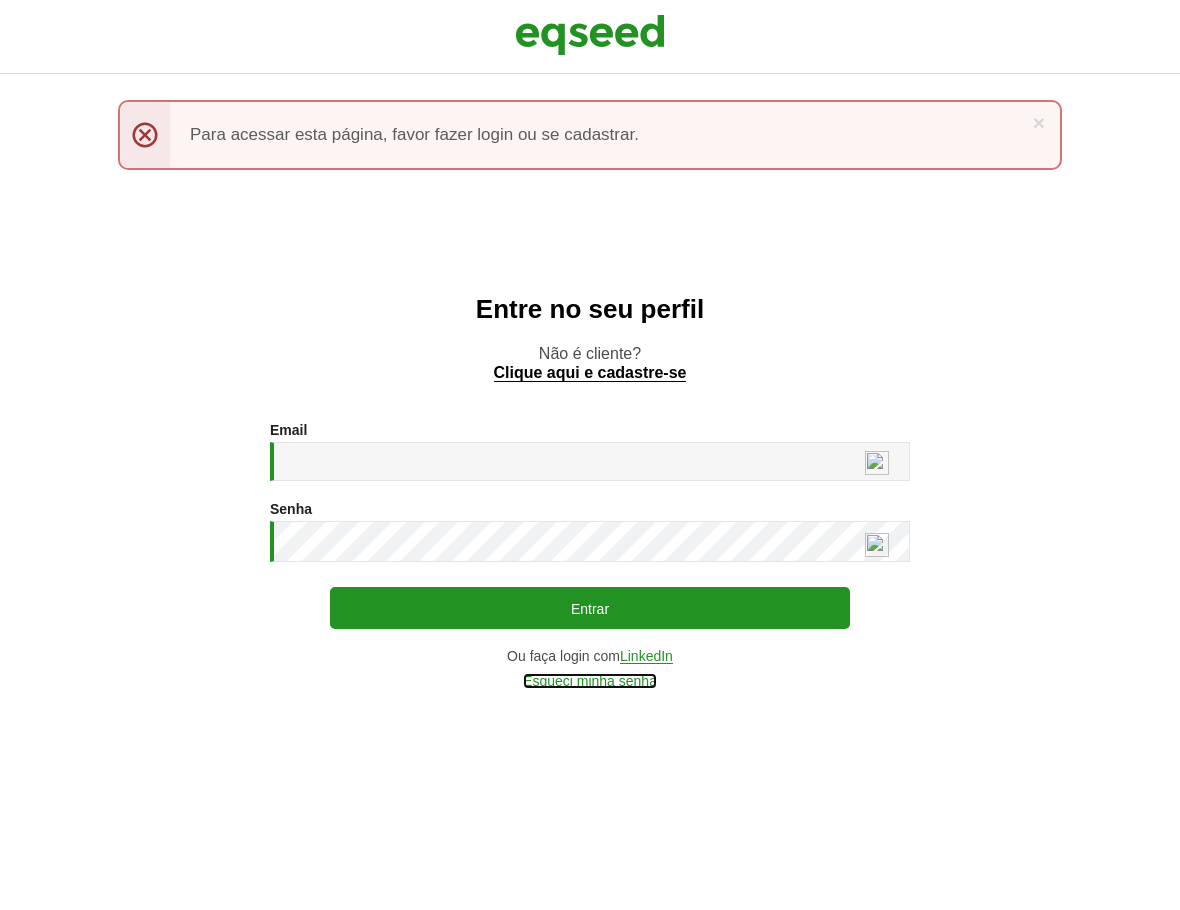 click on "Esqueci minha senha" at bounding box center (590, 681) 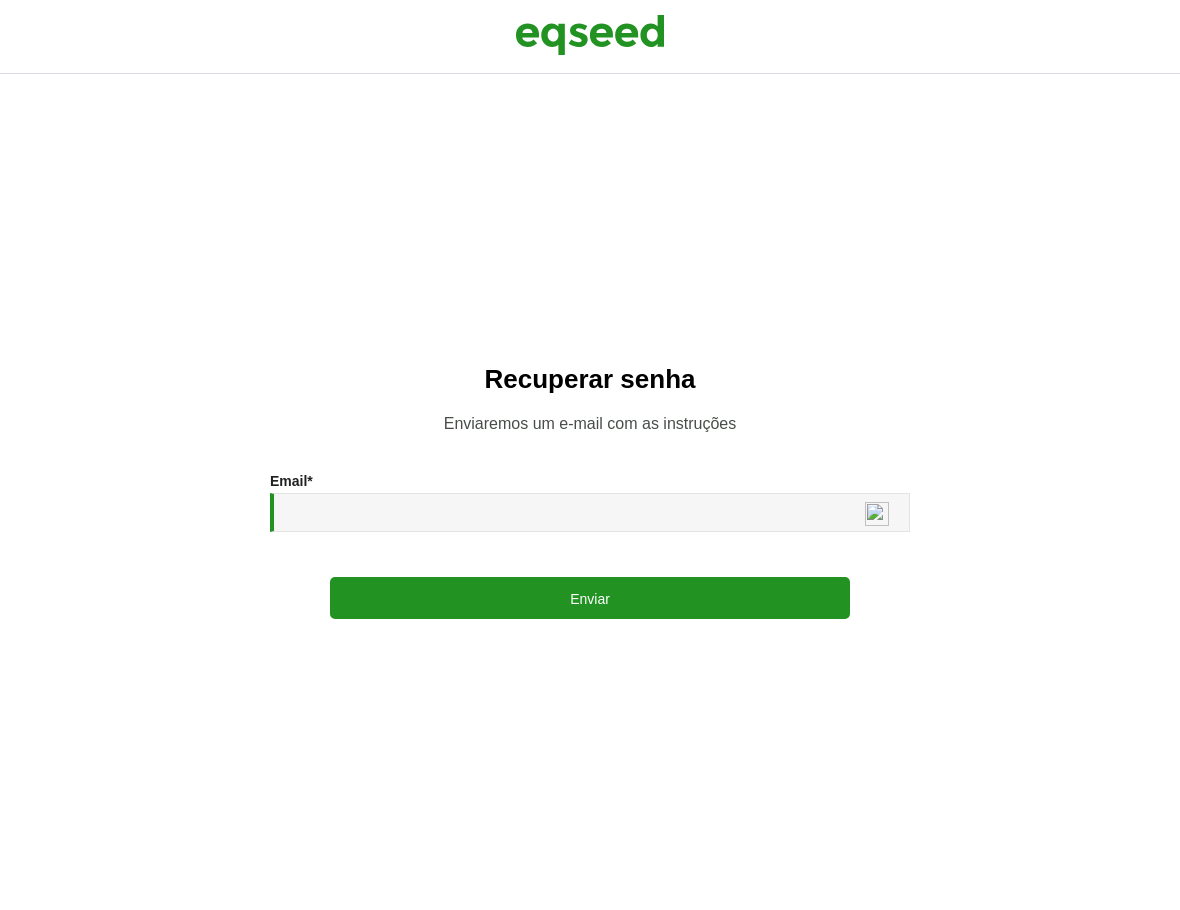 scroll, scrollTop: 0, scrollLeft: 0, axis: both 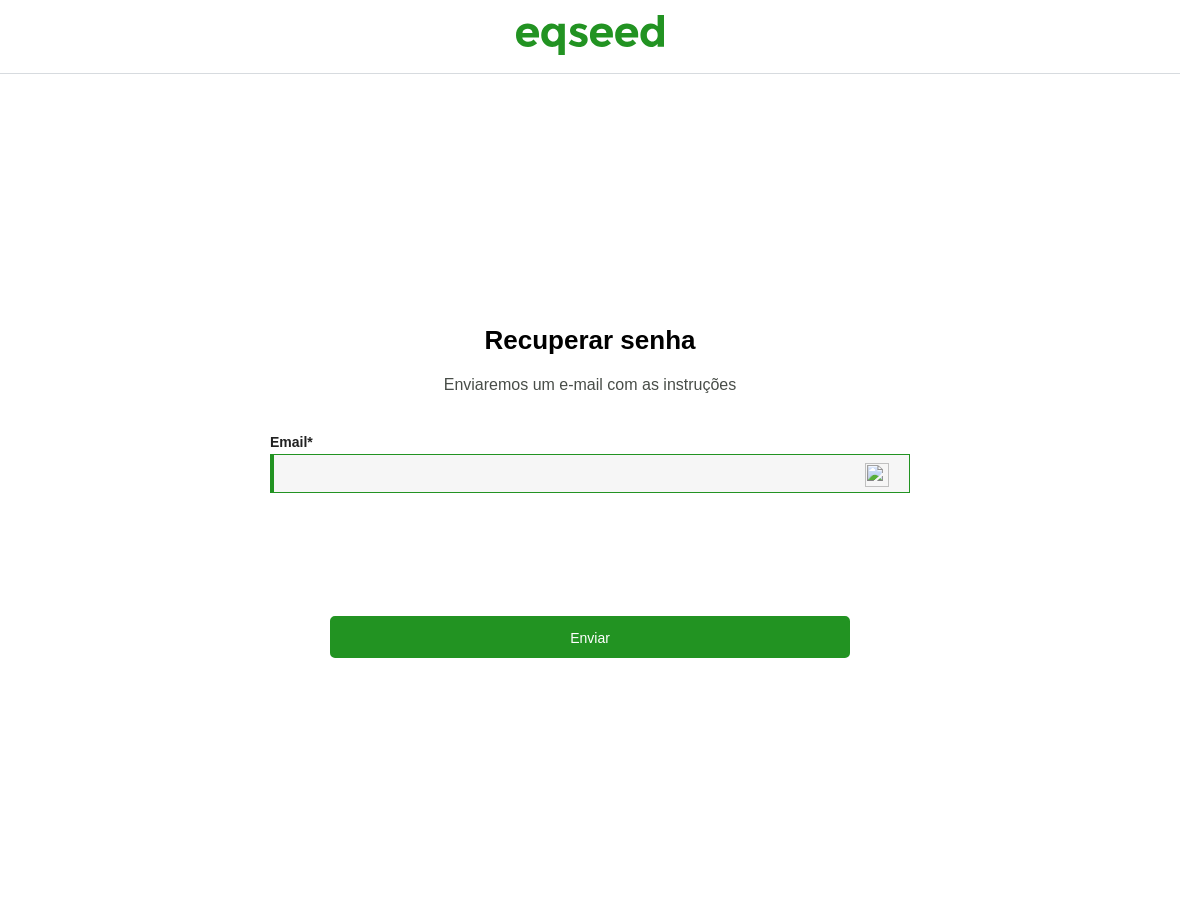 click on "Email  *" at bounding box center [590, 473] 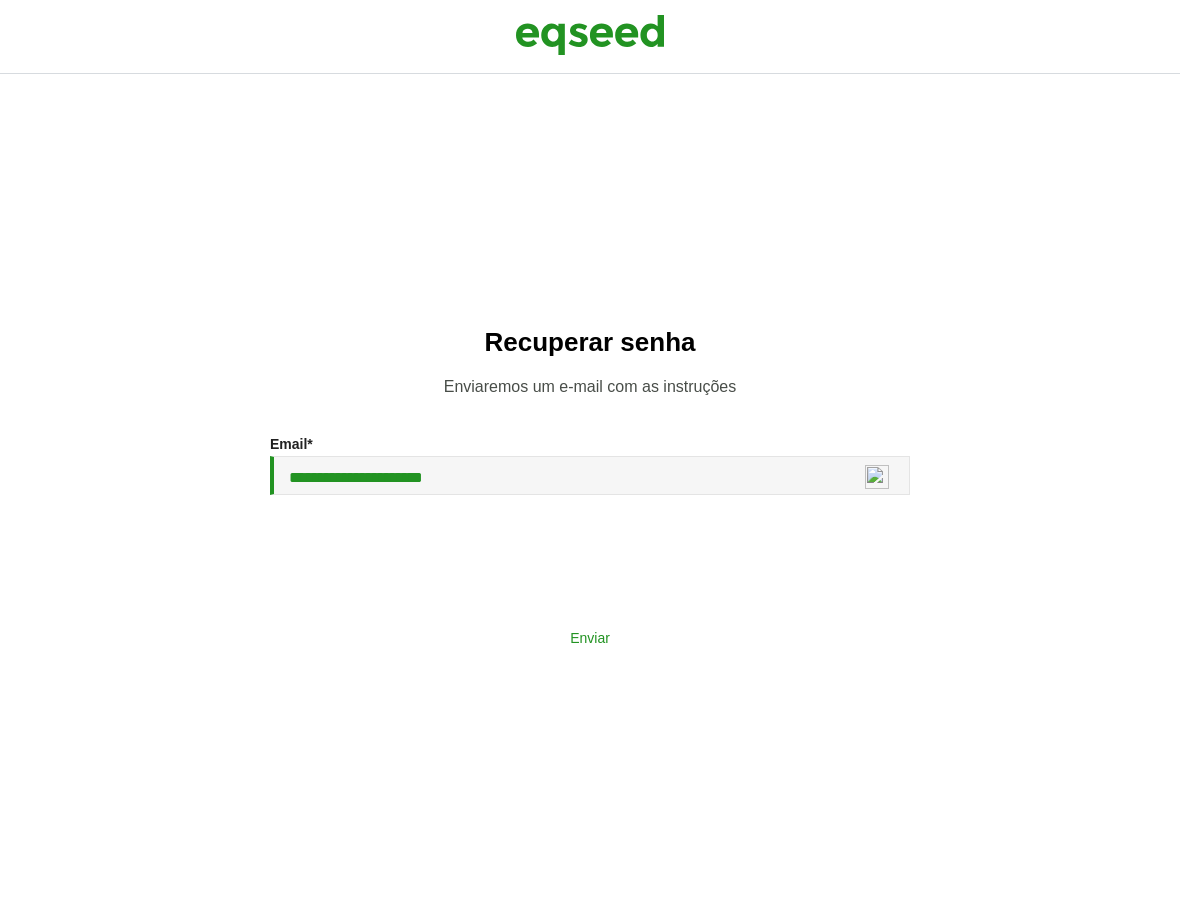 click on "Enviar" at bounding box center [590, 637] 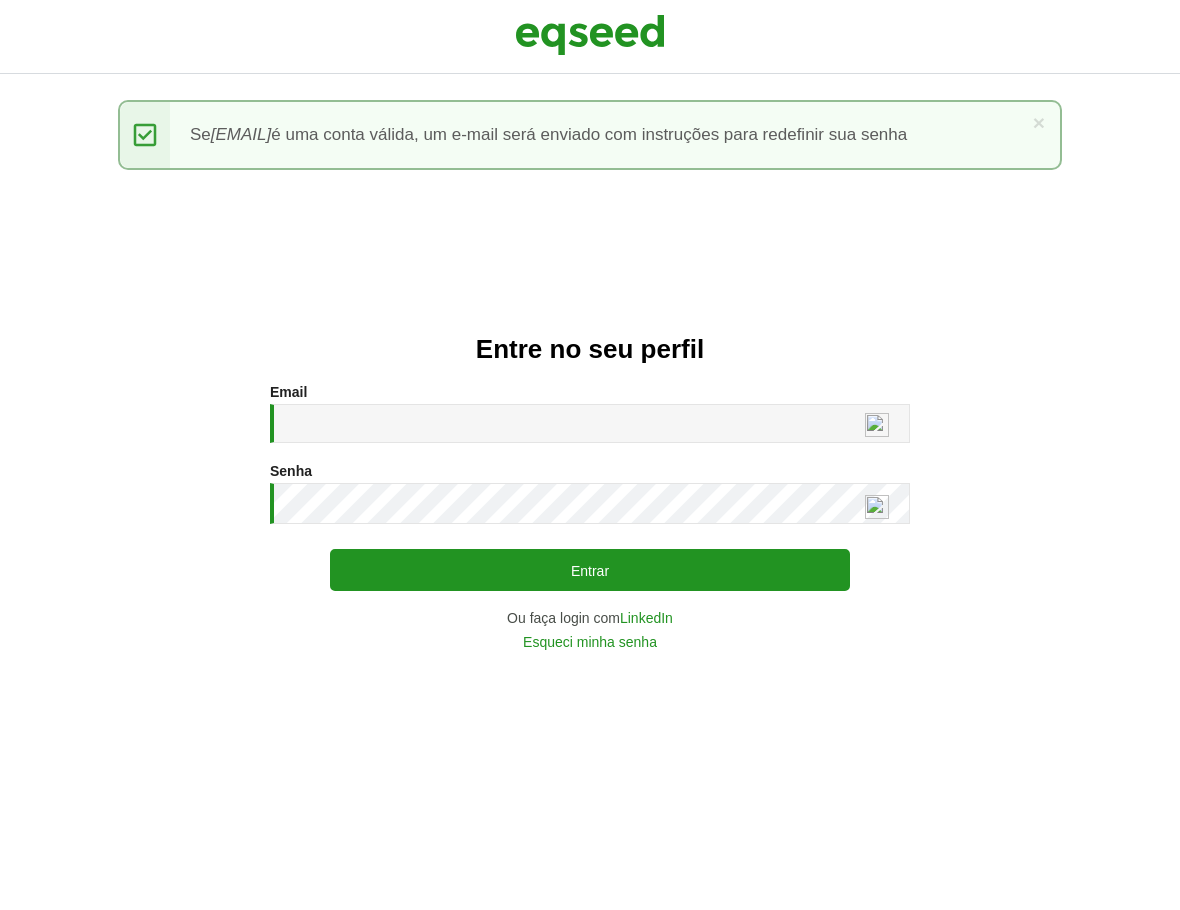 scroll, scrollTop: 0, scrollLeft: 0, axis: both 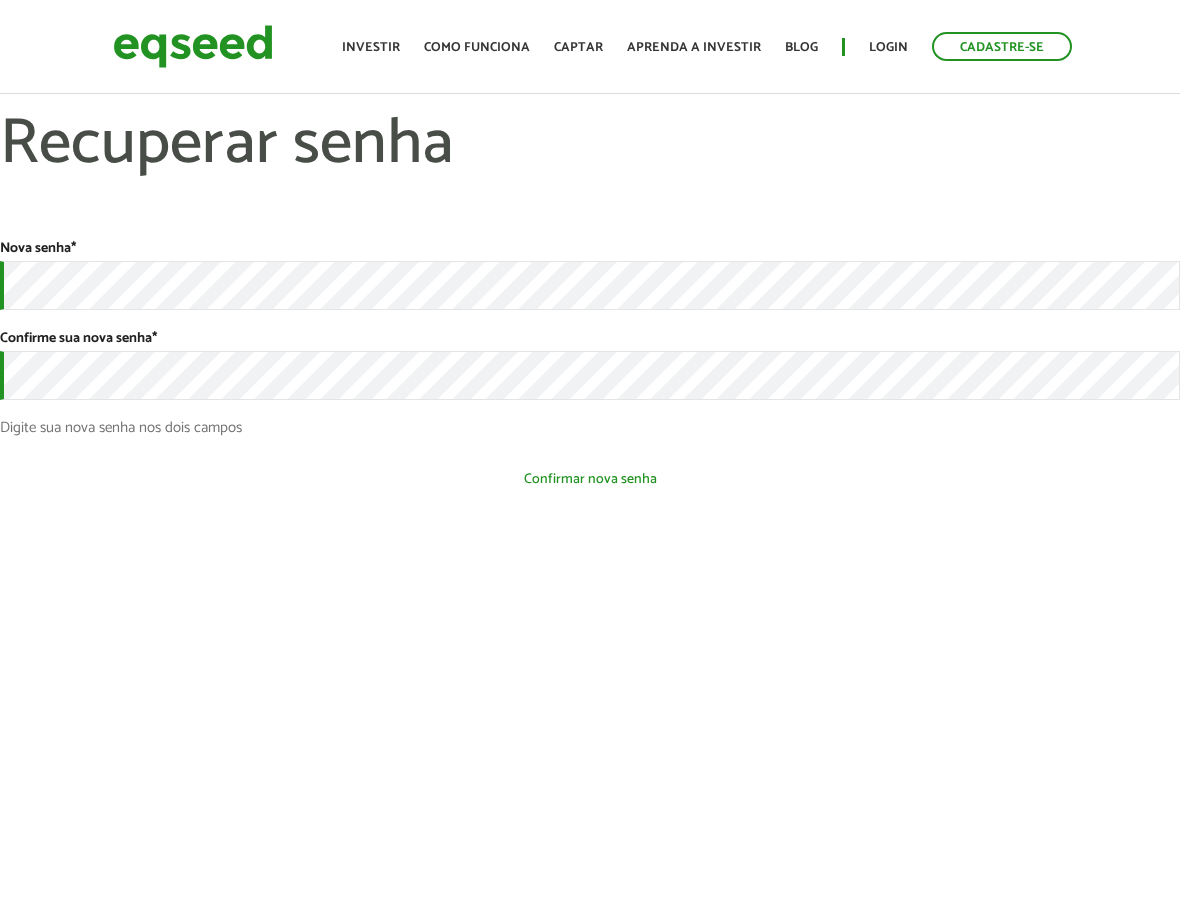 click on "Confirmar nova senha" at bounding box center [590, 479] 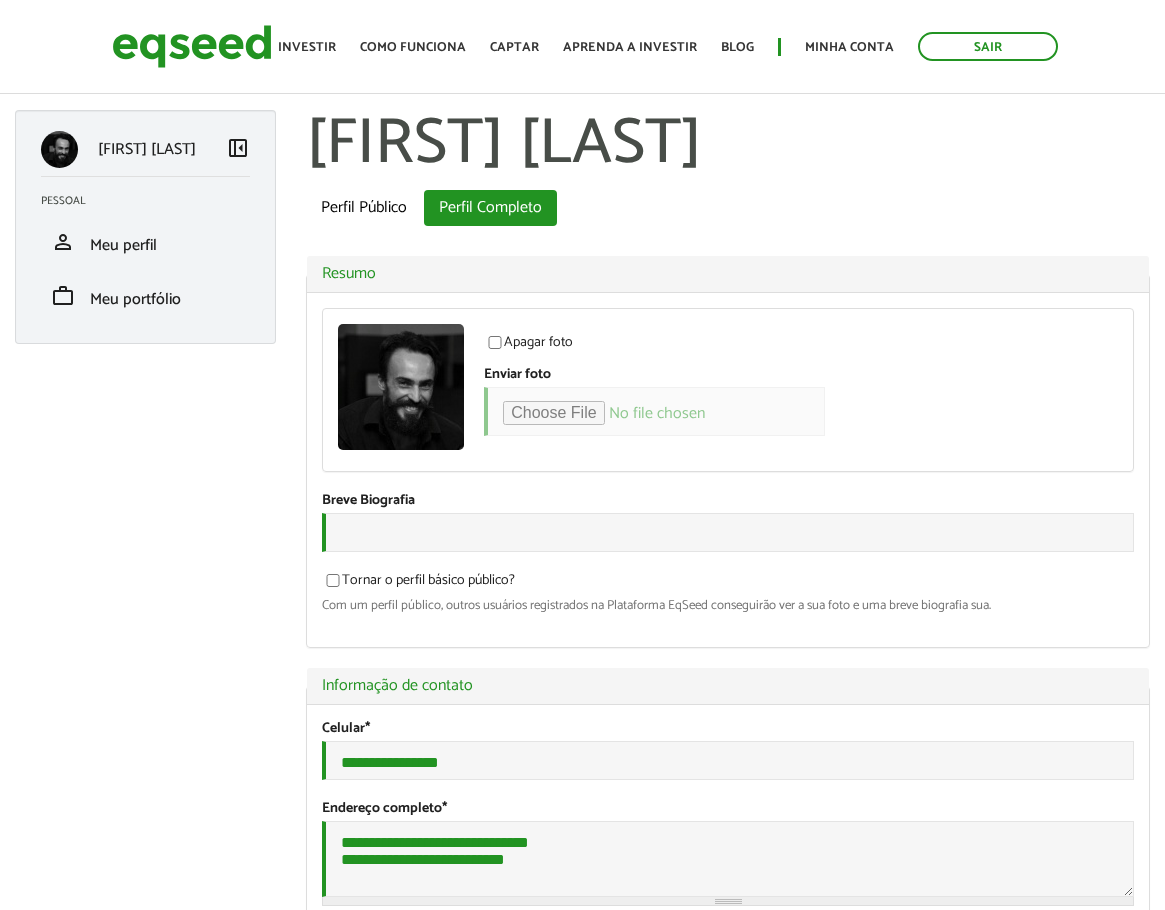scroll, scrollTop: 0, scrollLeft: 0, axis: both 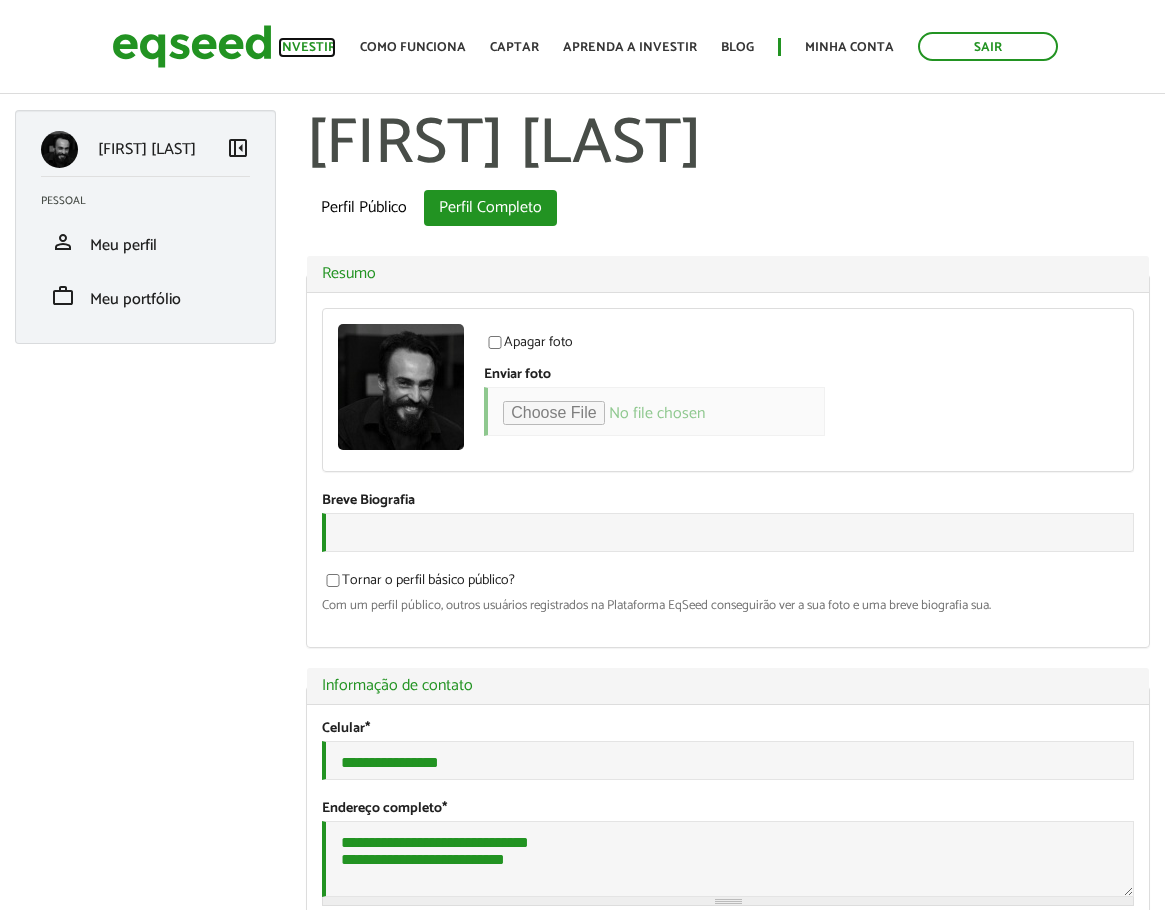 click on "Investir" at bounding box center (307, 47) 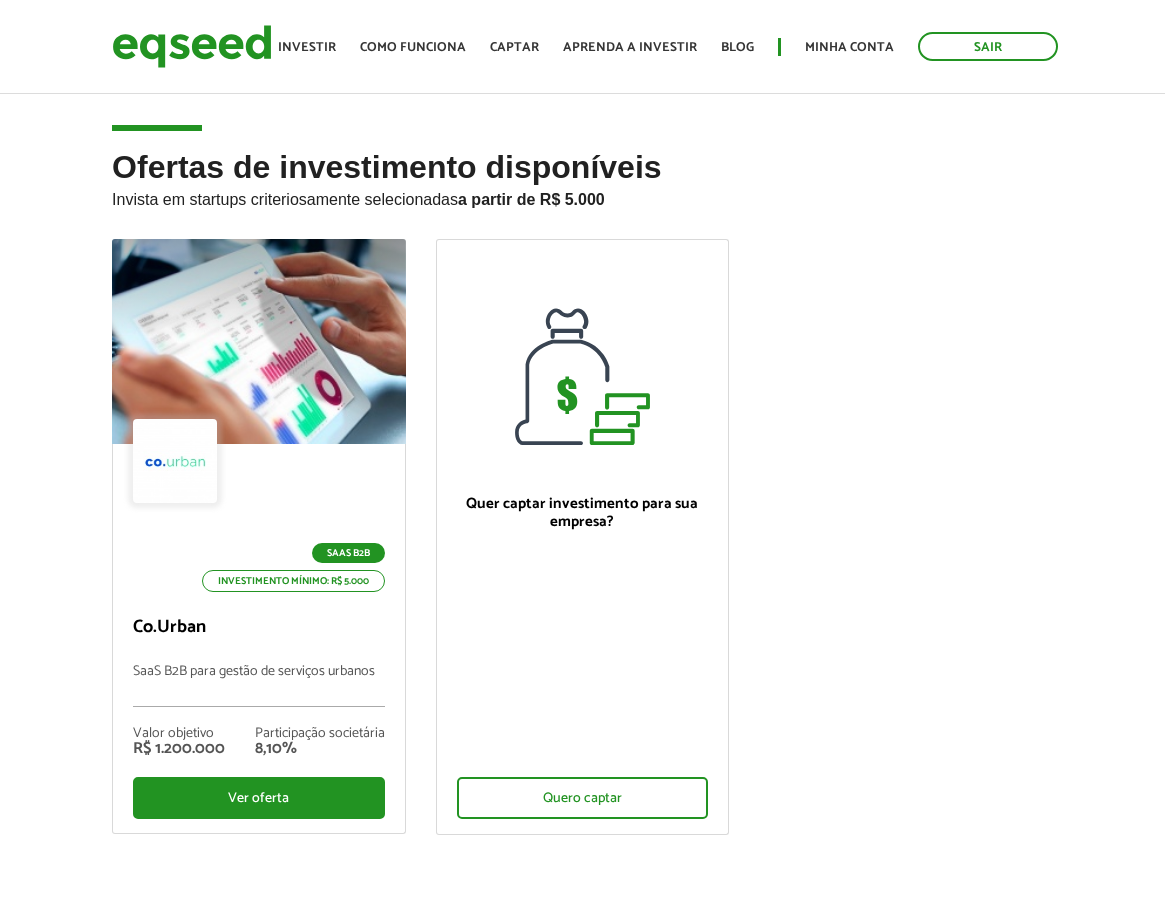 scroll, scrollTop: 0, scrollLeft: 0, axis: both 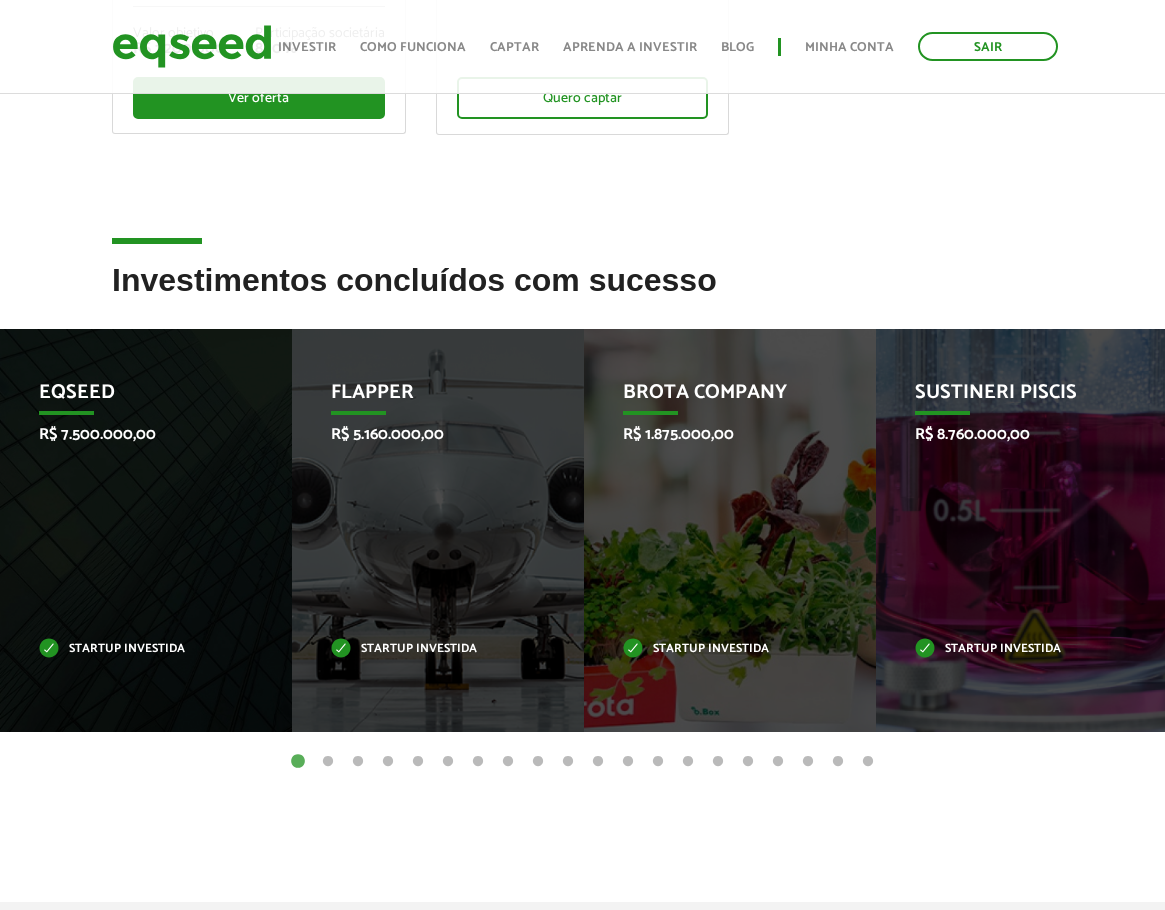 click on "2" at bounding box center (328, 762) 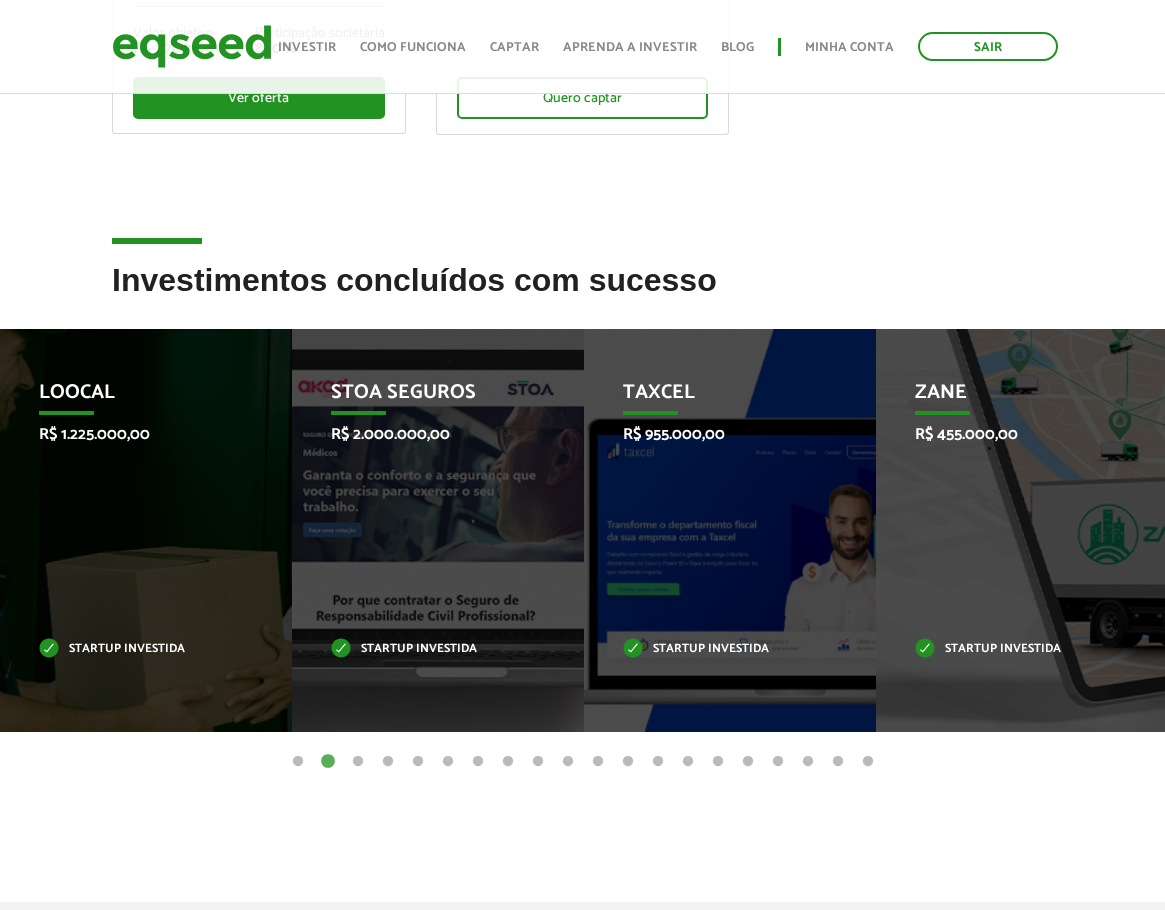 click on "3" at bounding box center [358, 762] 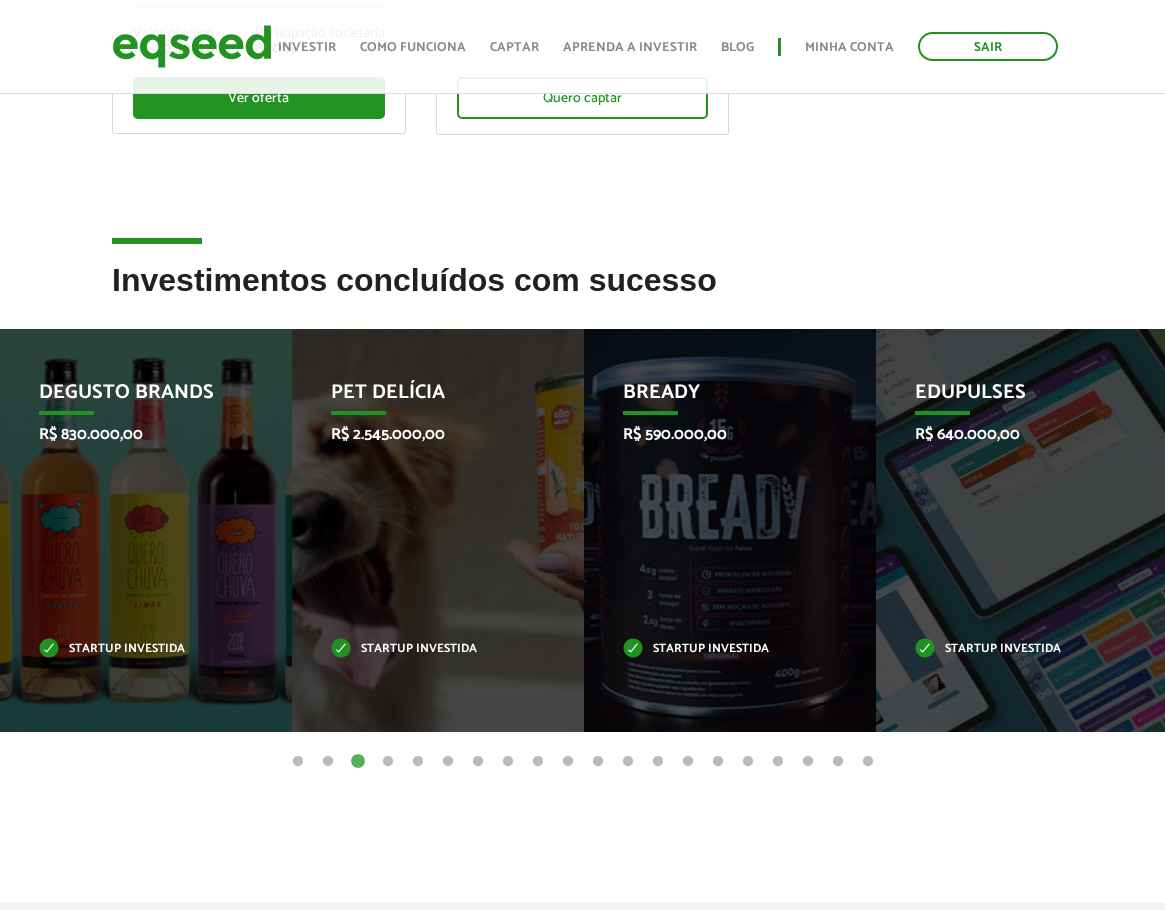 click on "4" at bounding box center (388, 762) 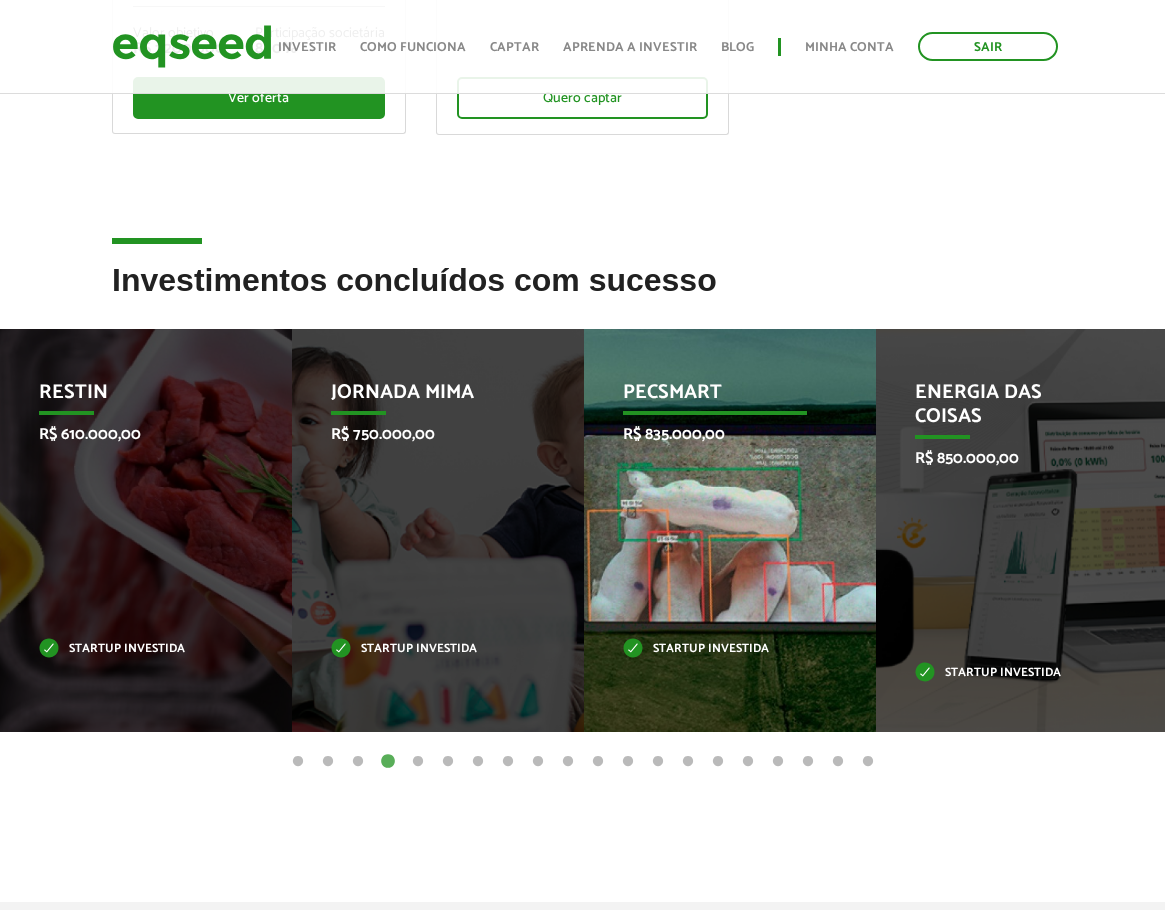 click on "Pecsmart
R$ 835.000,00
Startup investida" at bounding box center [715, 530] 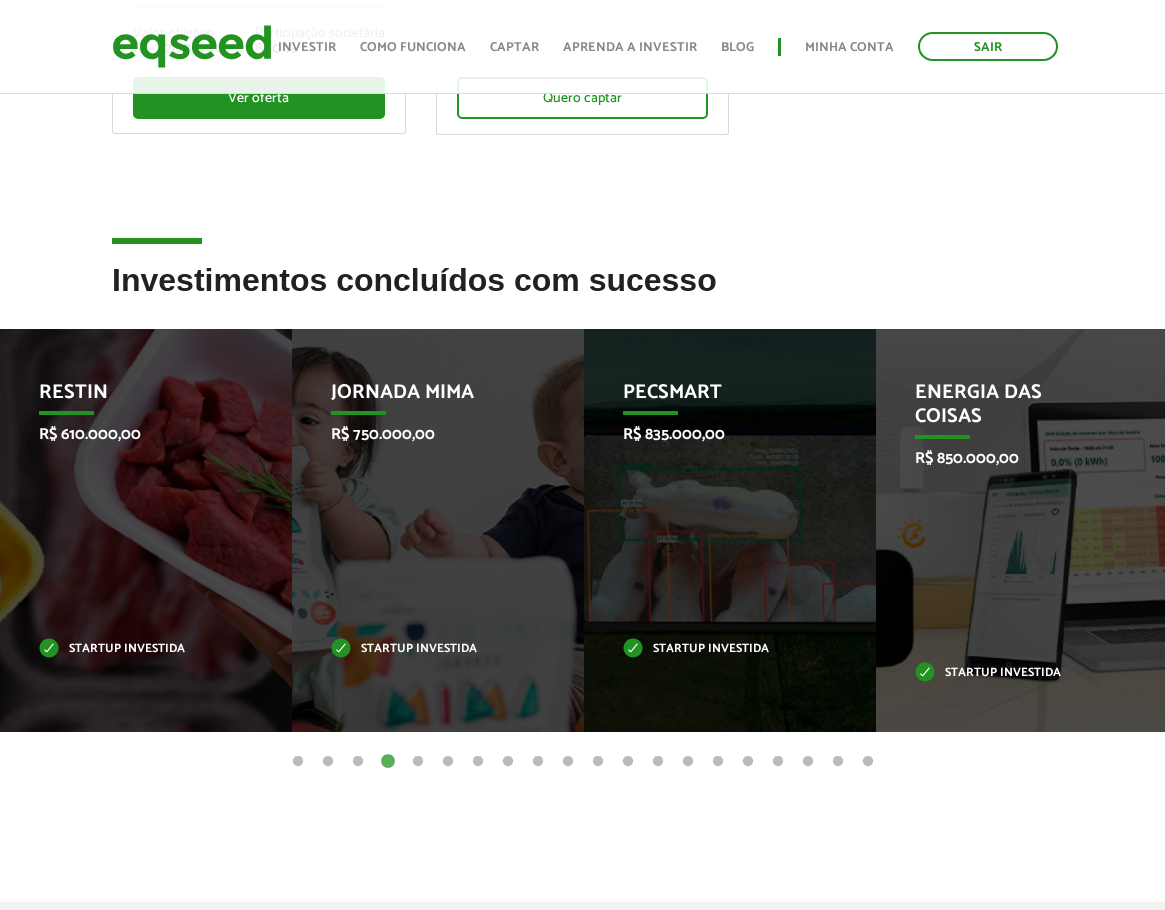 click on "5" at bounding box center (418, 762) 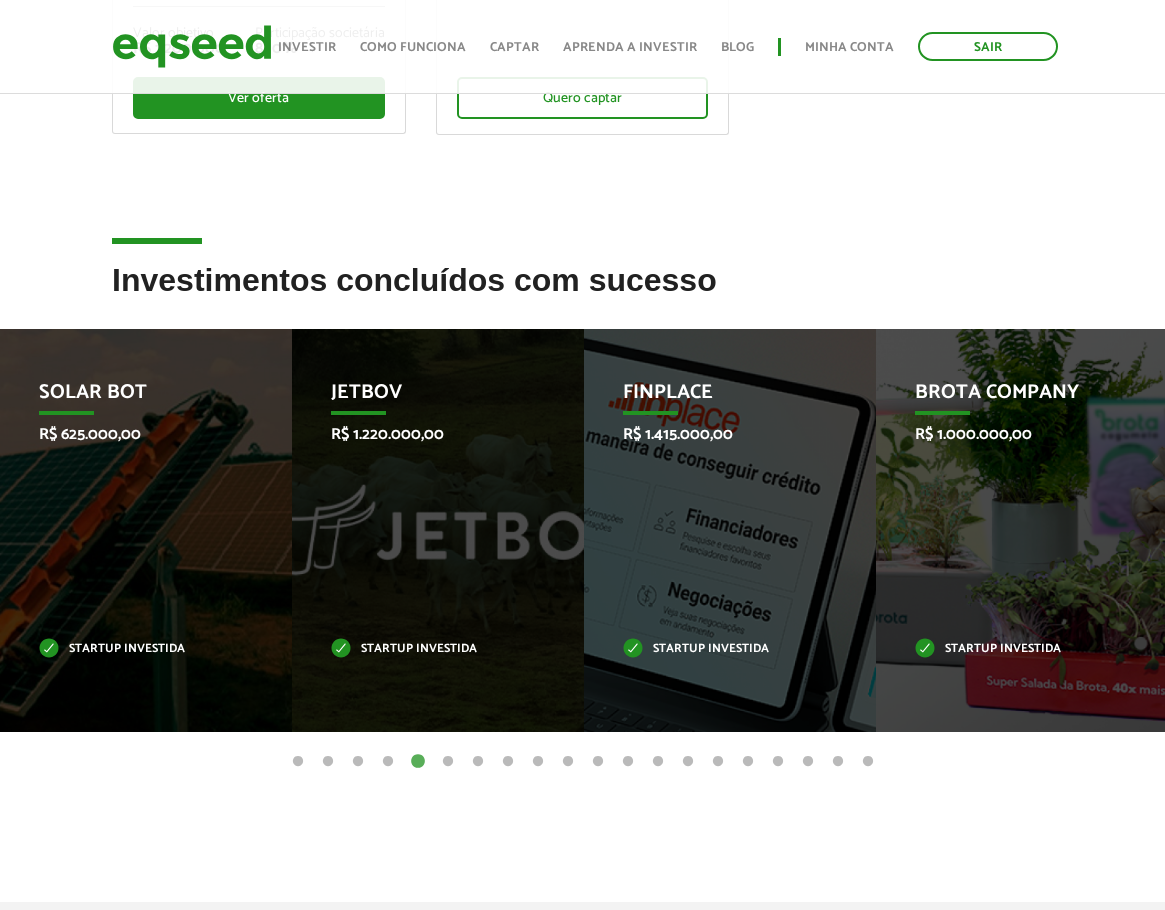 click on "6" at bounding box center [448, 762] 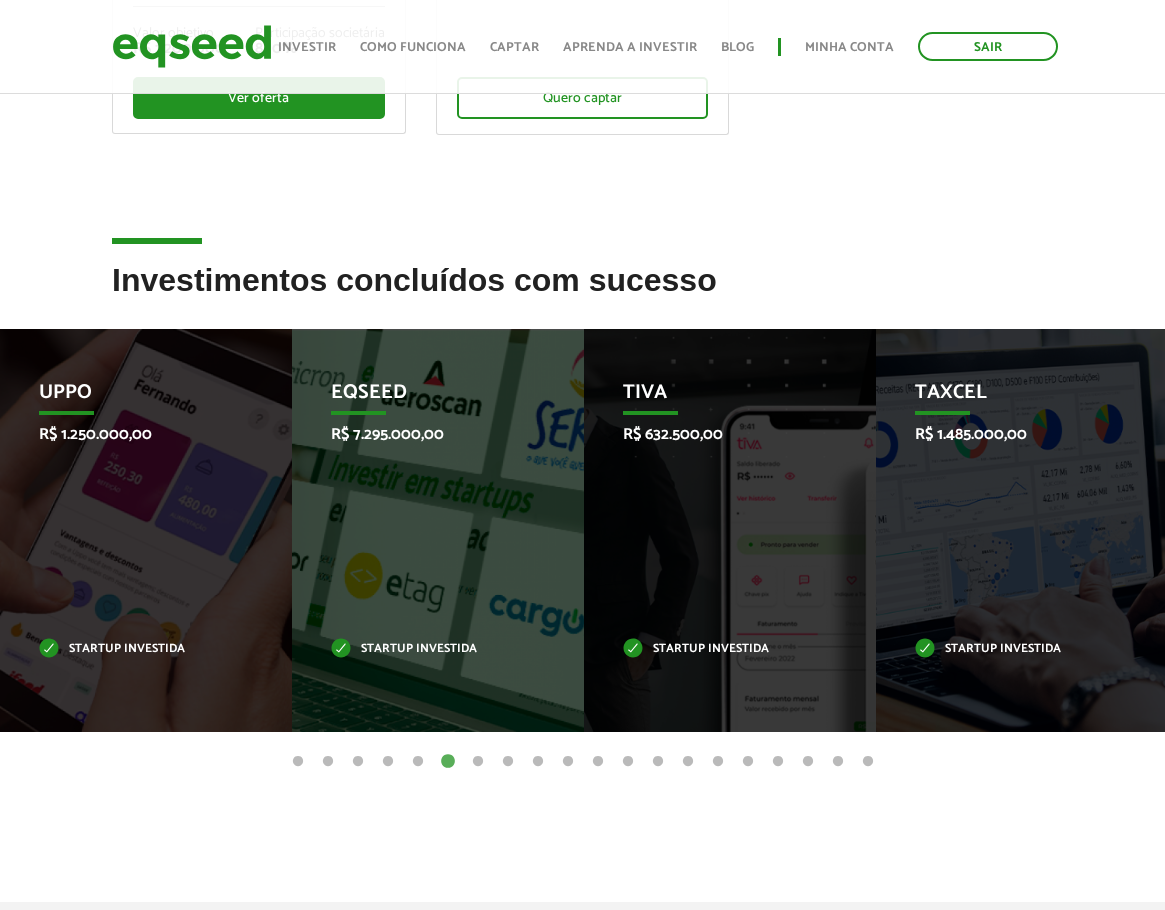 click on "7" at bounding box center [478, 762] 